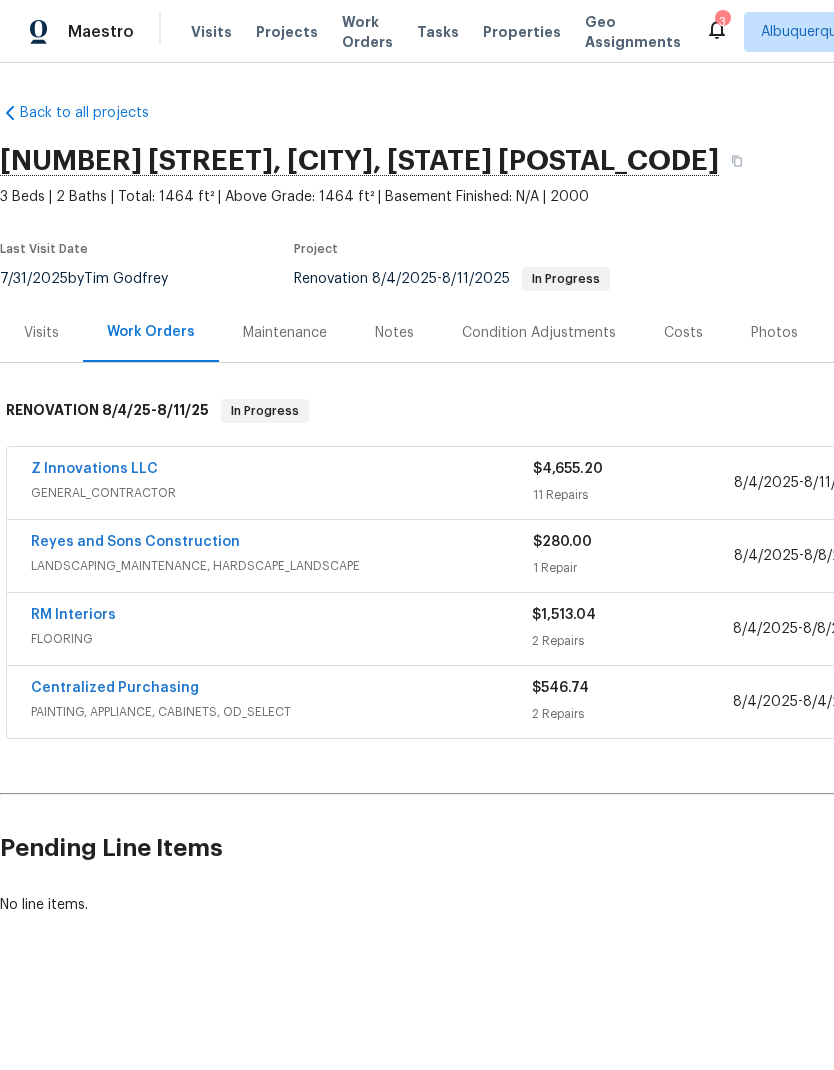 scroll, scrollTop: 0, scrollLeft: 0, axis: both 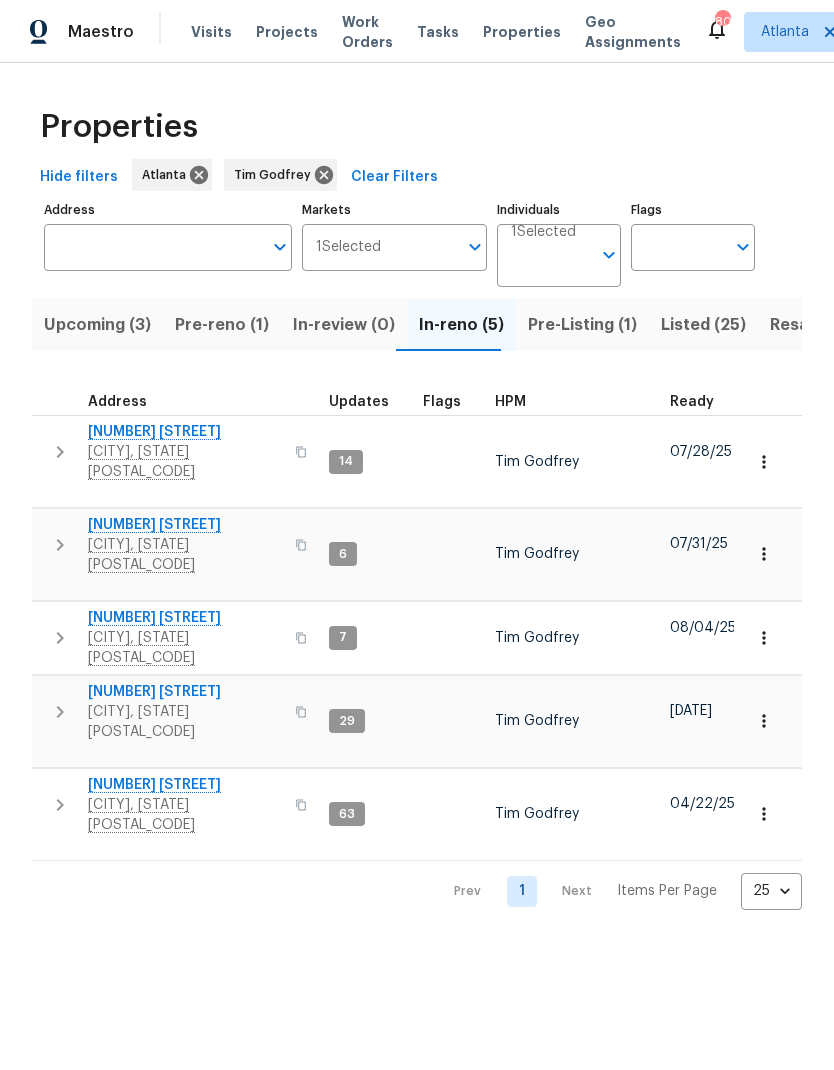 click 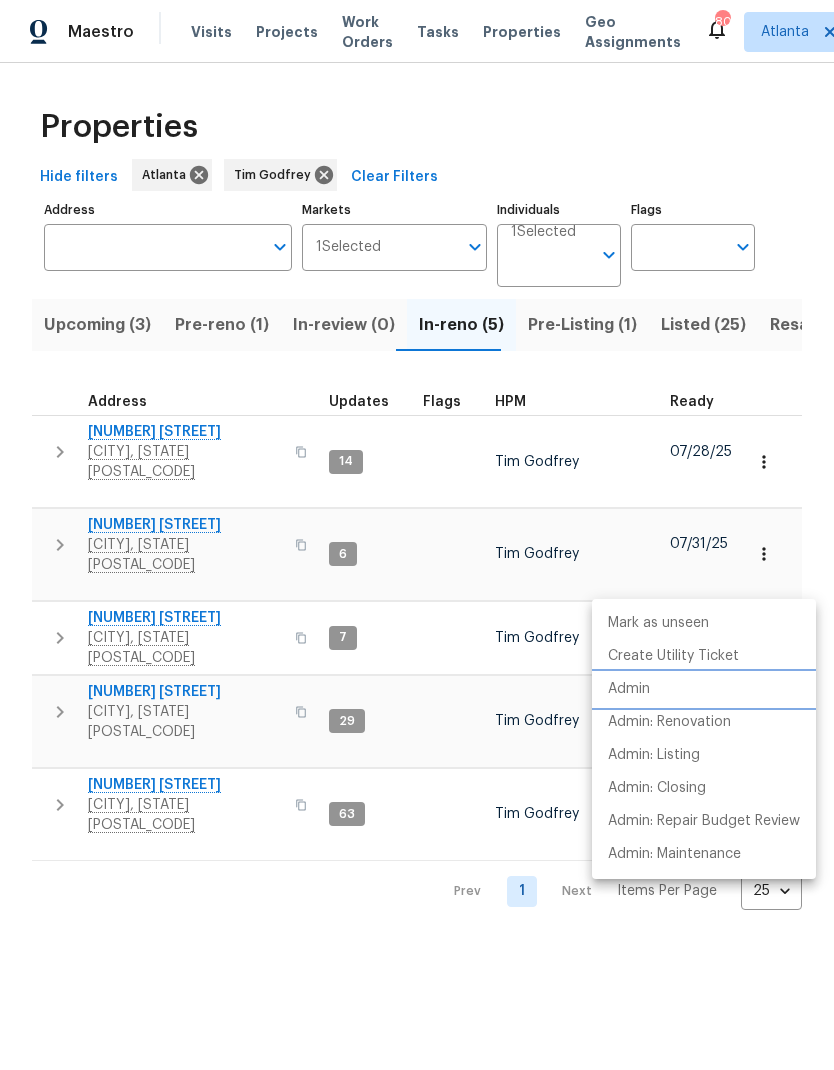 click on "Admin" at bounding box center [629, 689] 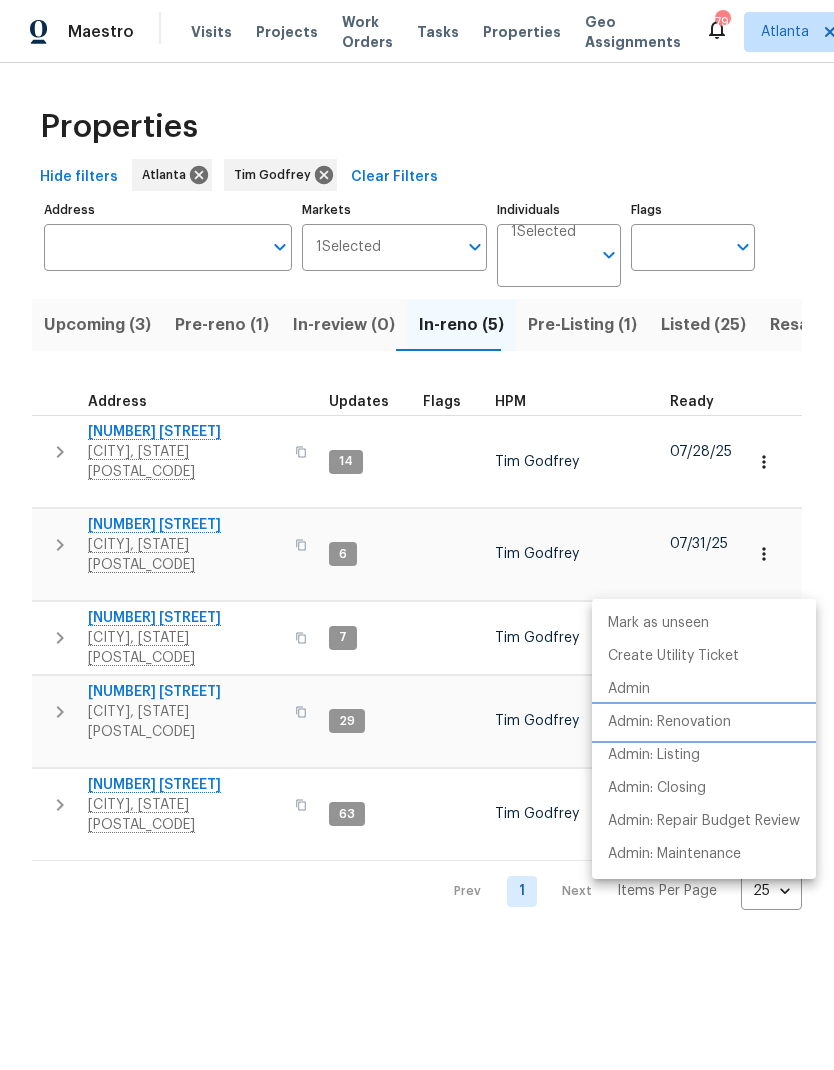 click on "Admin: Renovation" at bounding box center [669, 722] 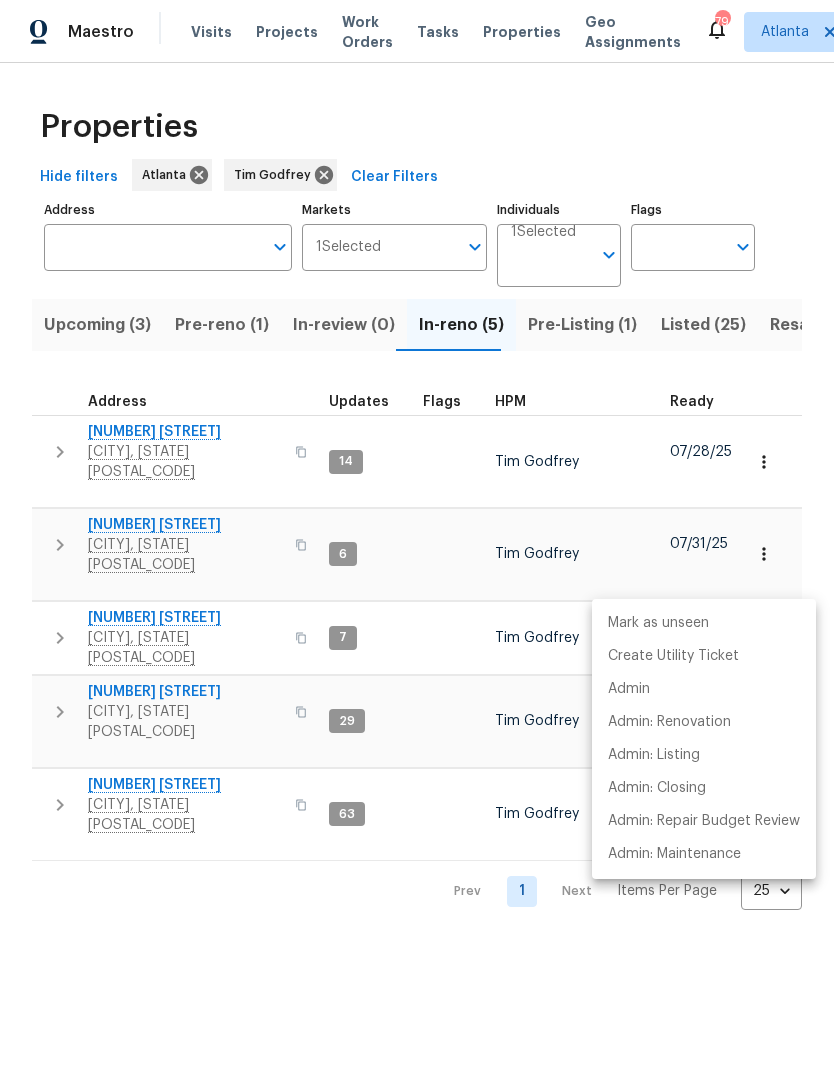 click at bounding box center [417, 535] 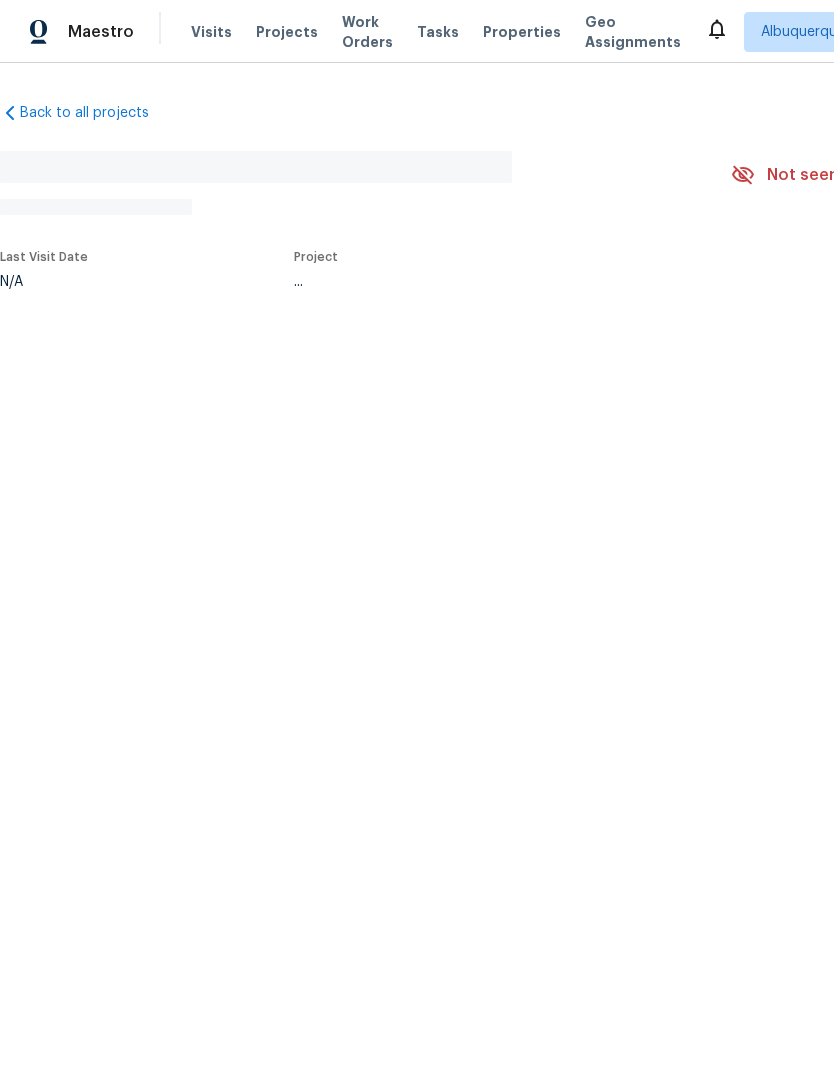 scroll, scrollTop: 0, scrollLeft: 0, axis: both 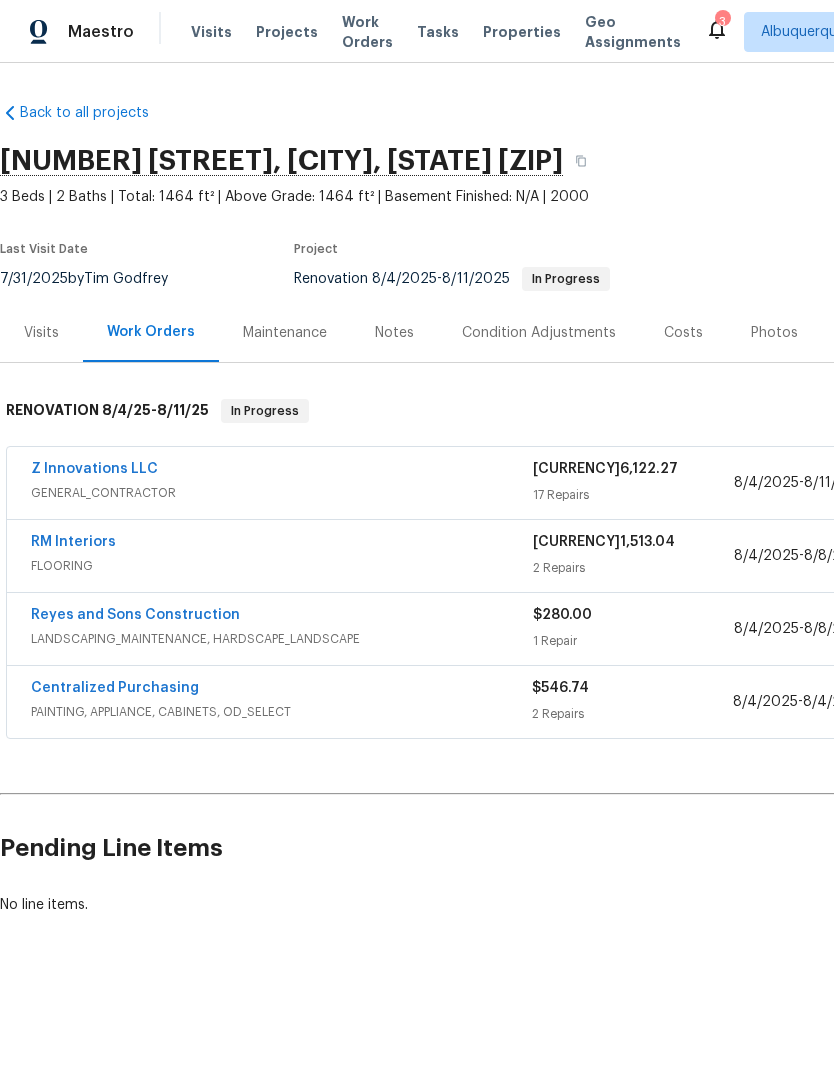 click on "Z Innovations LLC" at bounding box center (94, 469) 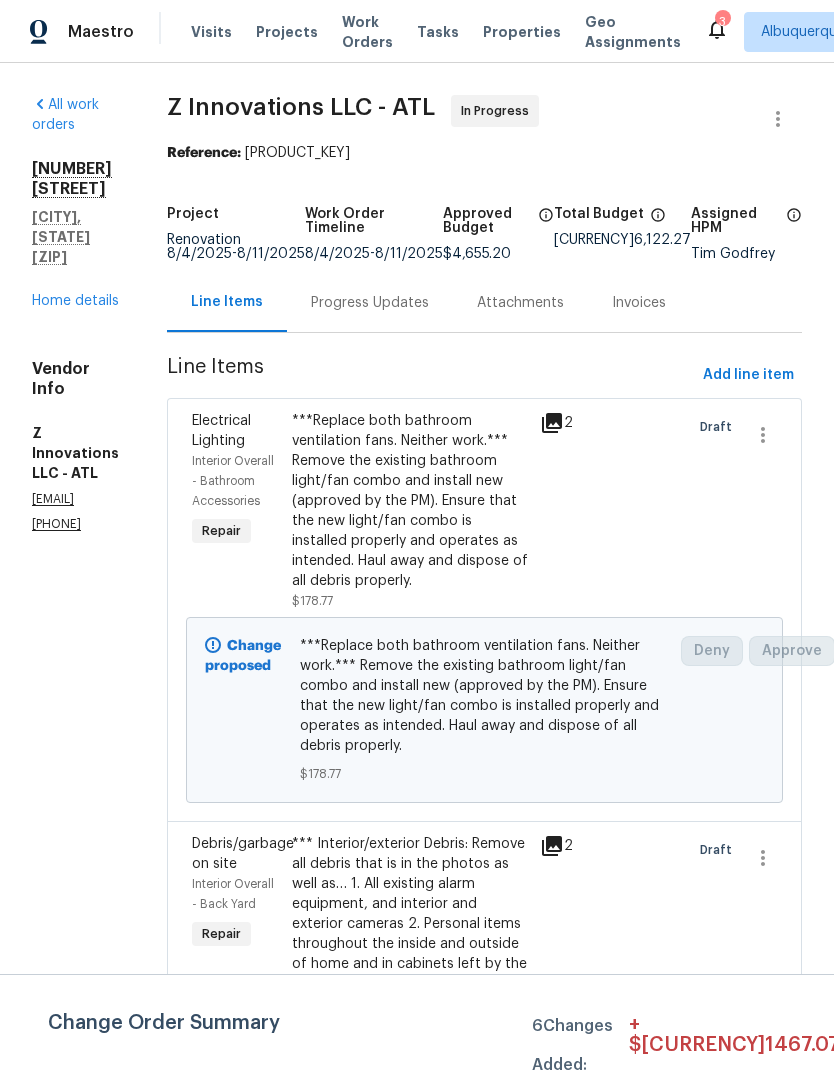 click on "Submit Changes" at bounding box center [952, 1042] 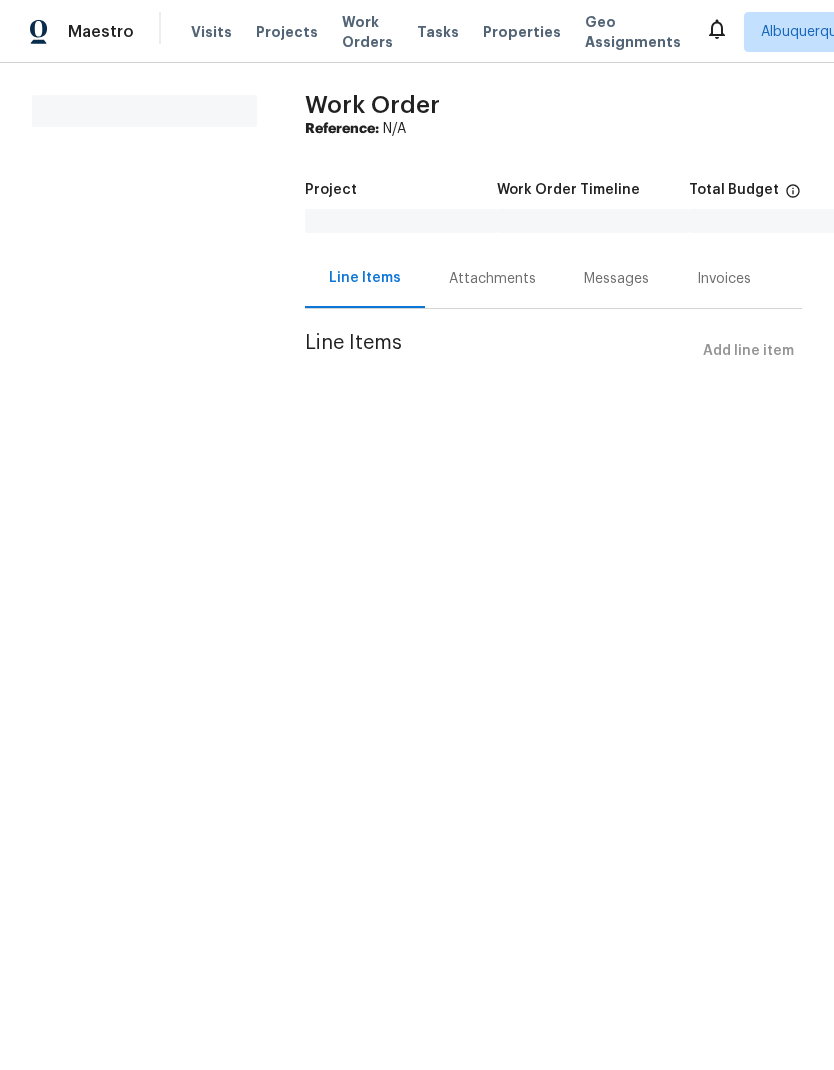 scroll, scrollTop: 0, scrollLeft: 0, axis: both 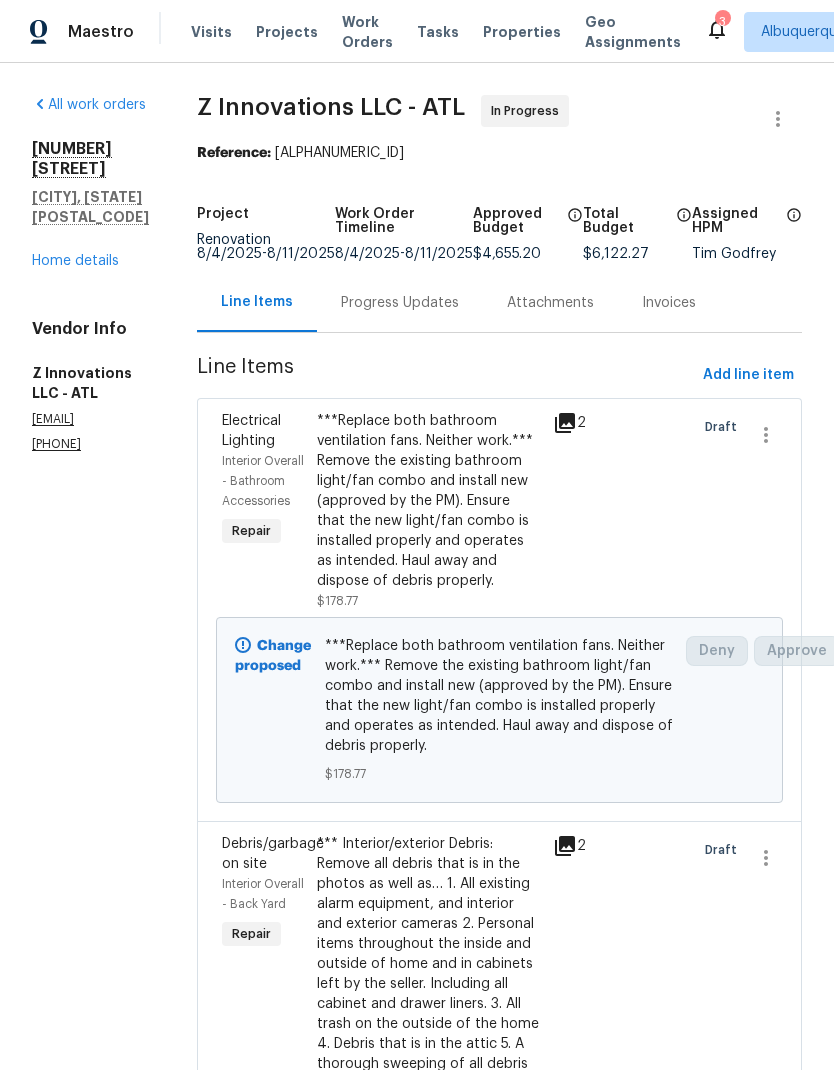 click on "Home details" at bounding box center [75, 261] 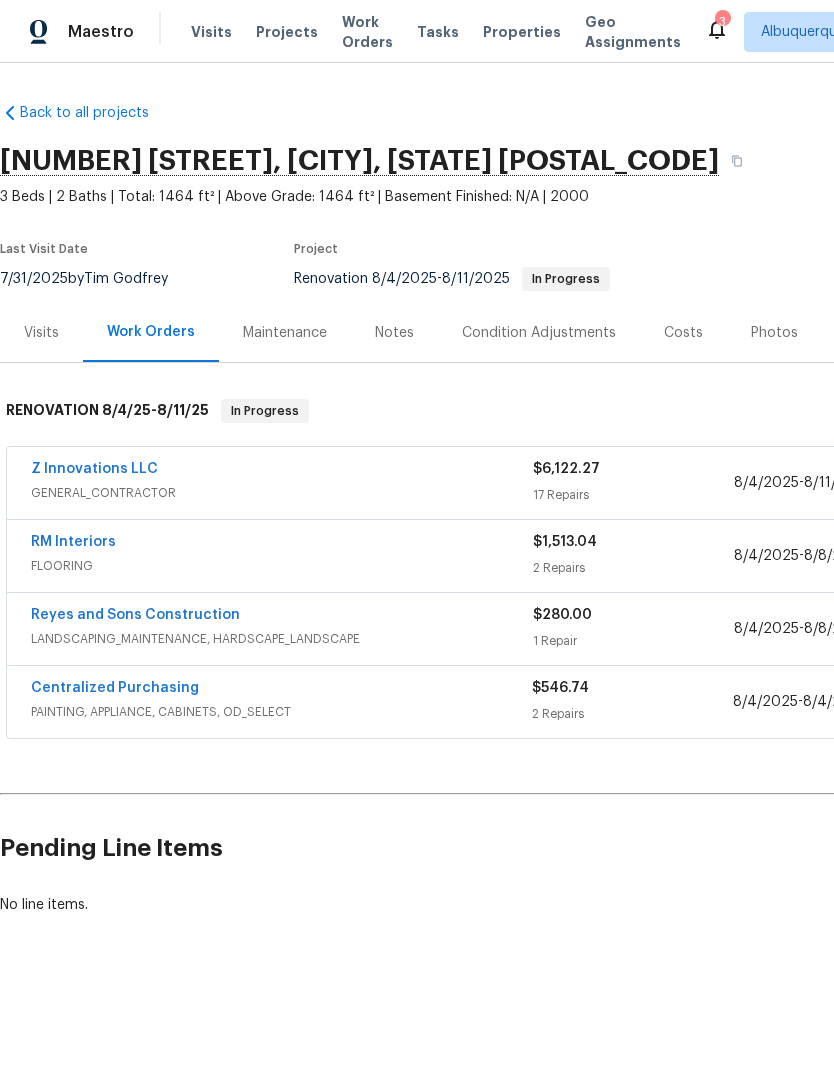 click on "RM Interiors" at bounding box center (73, 542) 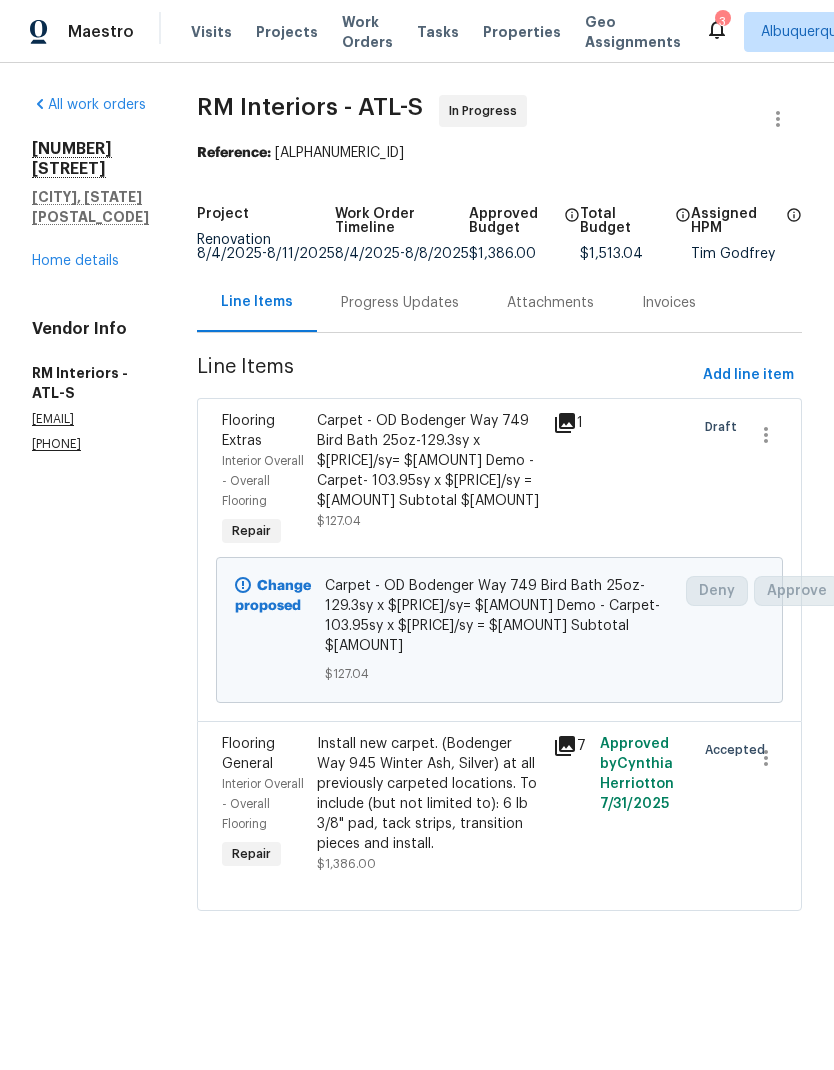click on "Progress Updates" at bounding box center [400, 303] 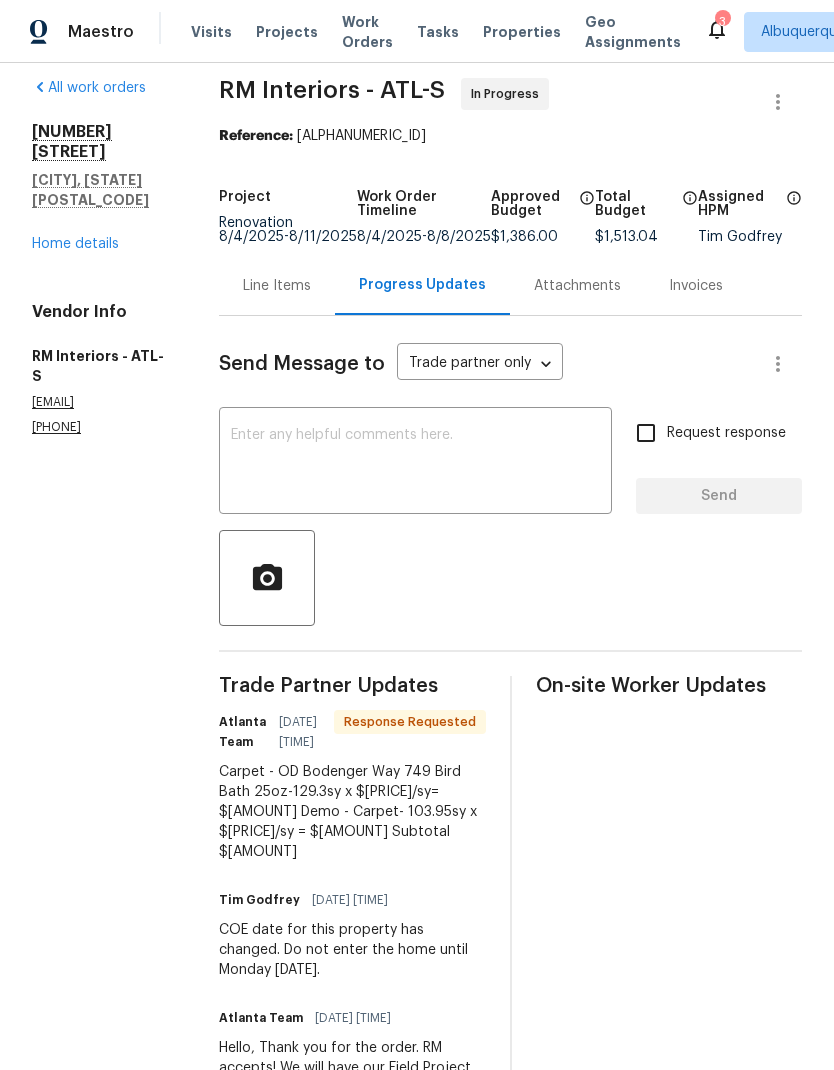 scroll, scrollTop: 16, scrollLeft: 0, axis: vertical 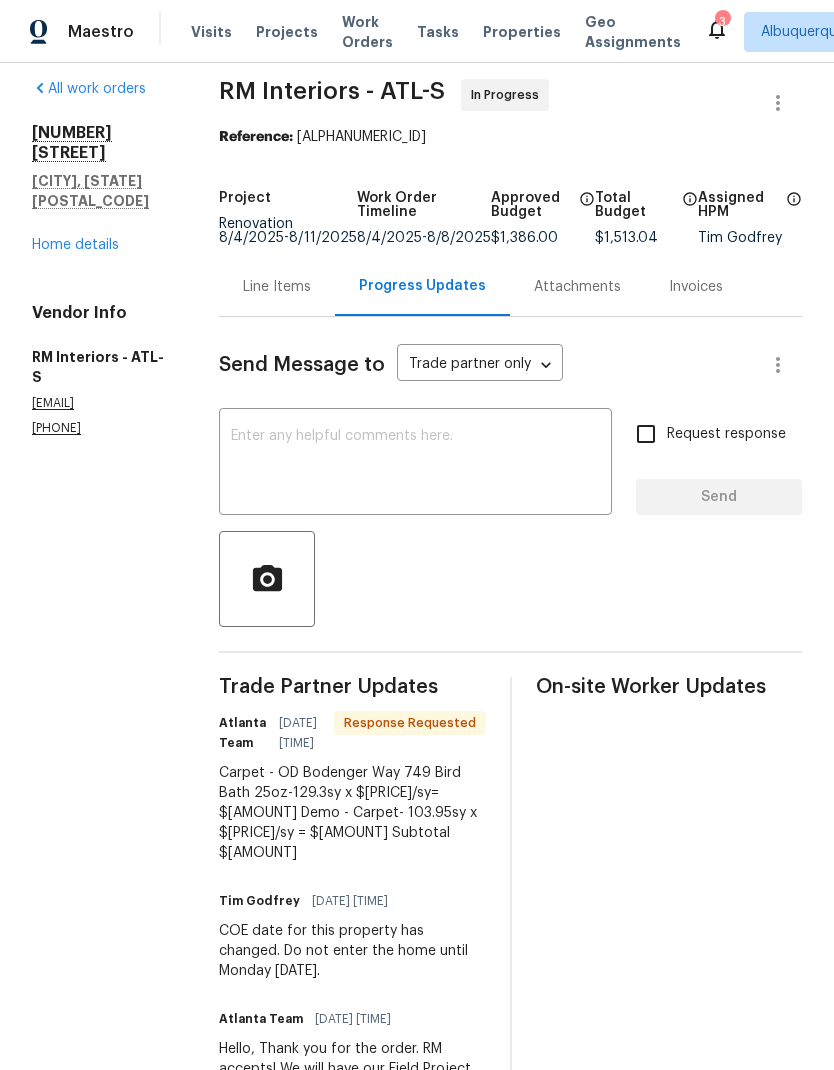 click on "Home details" at bounding box center [75, 245] 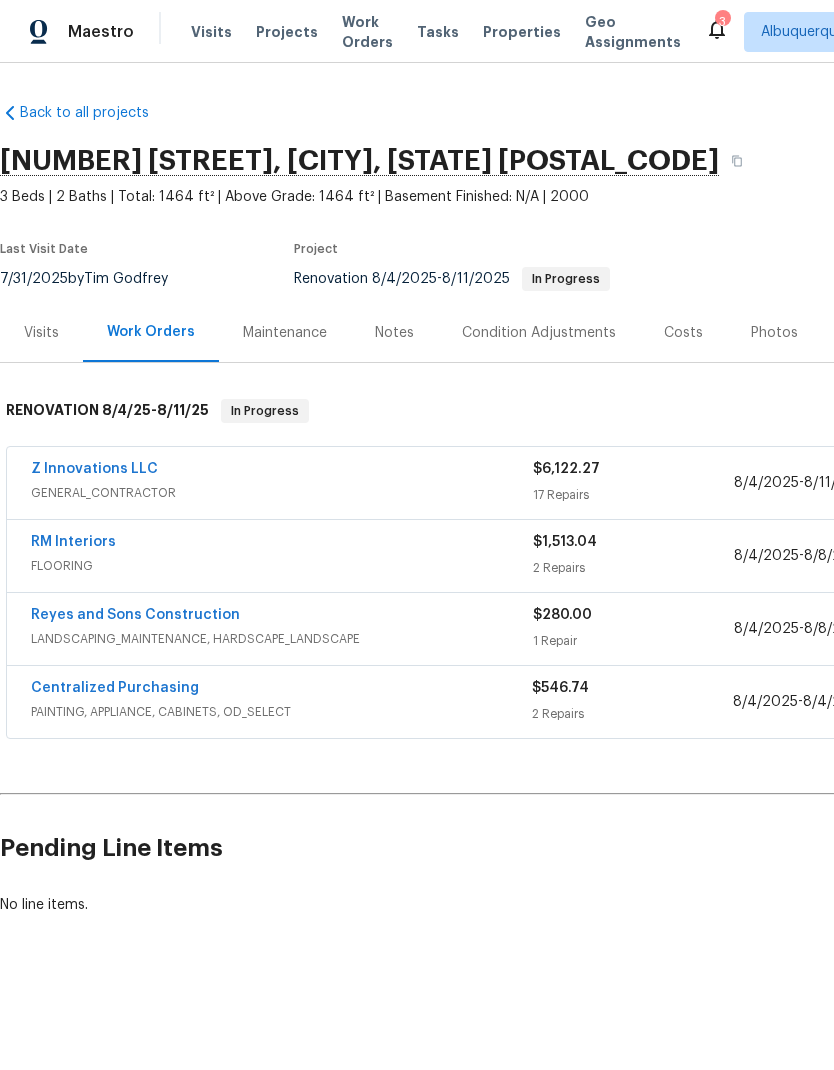 click on "Z Innovations LLC" at bounding box center (94, 469) 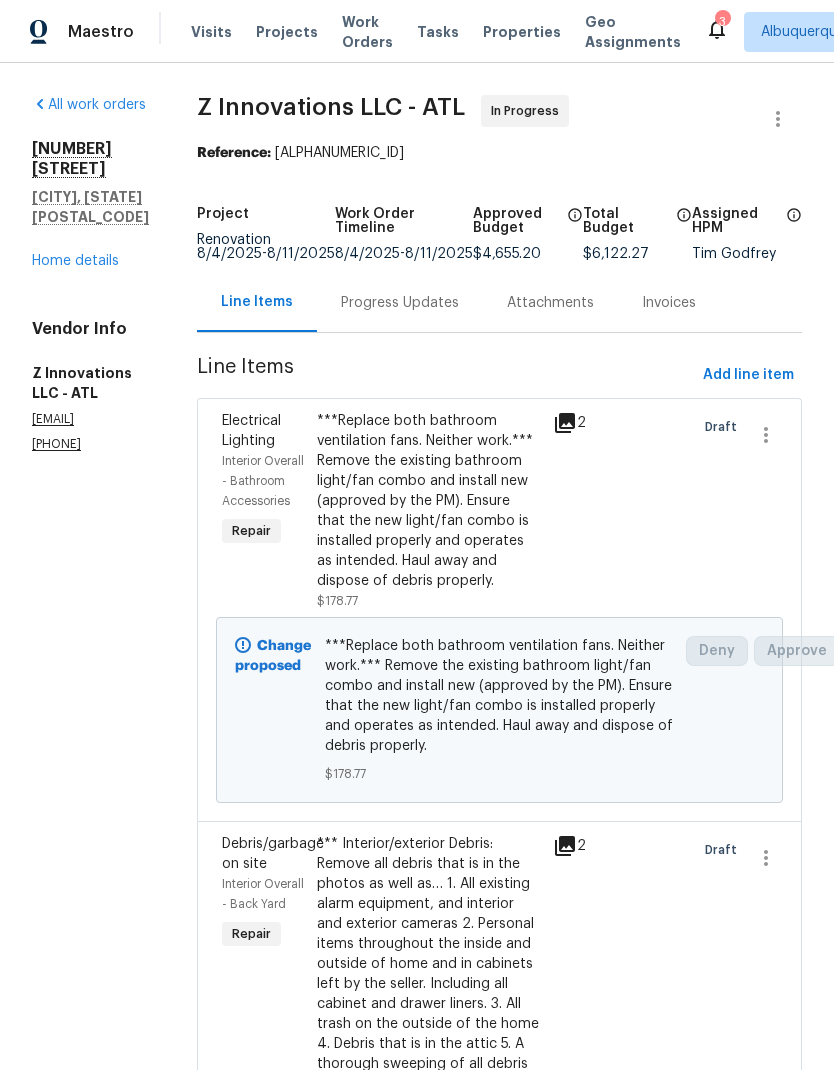 click on "Progress Updates" at bounding box center (400, 303) 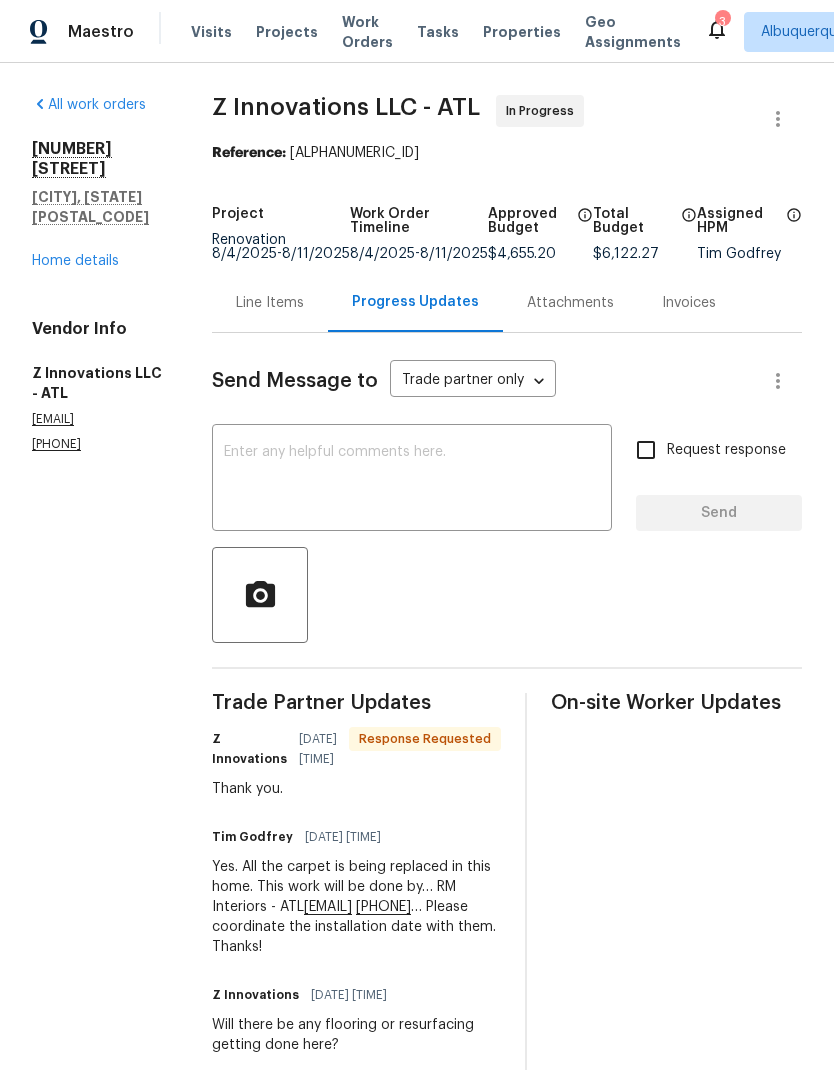 scroll, scrollTop: 0, scrollLeft: 0, axis: both 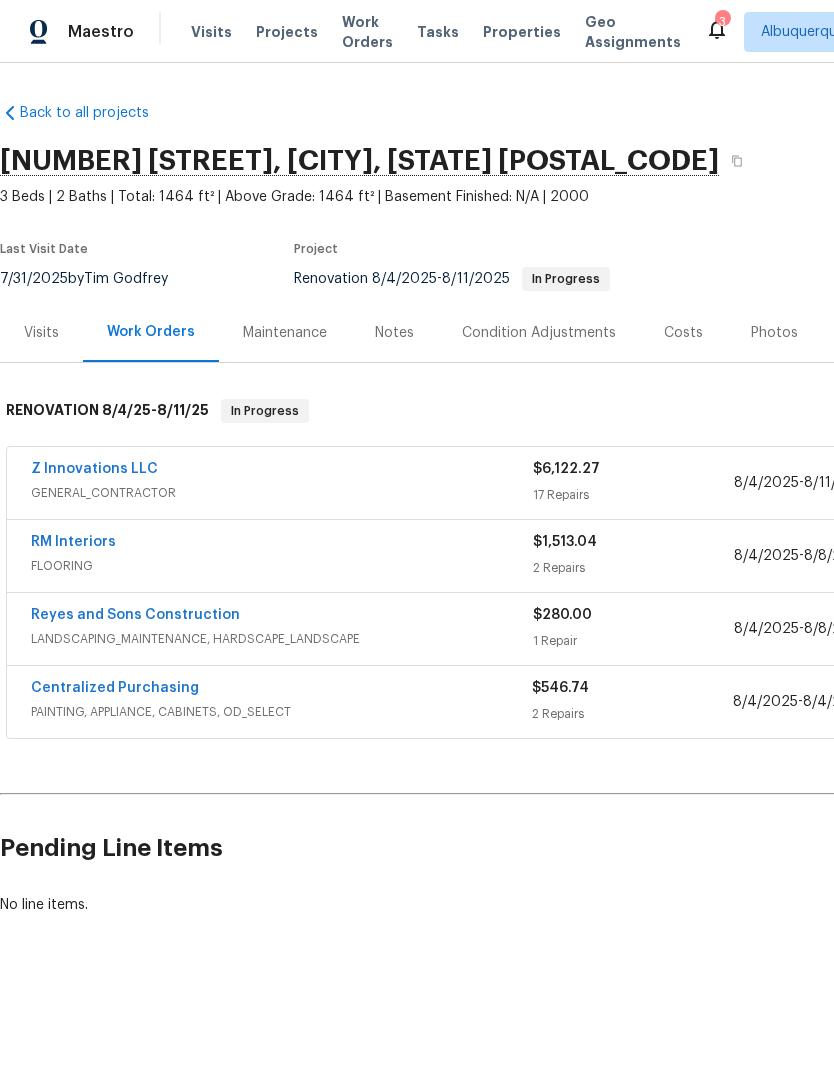 click on "RM Interiors" at bounding box center [73, 542] 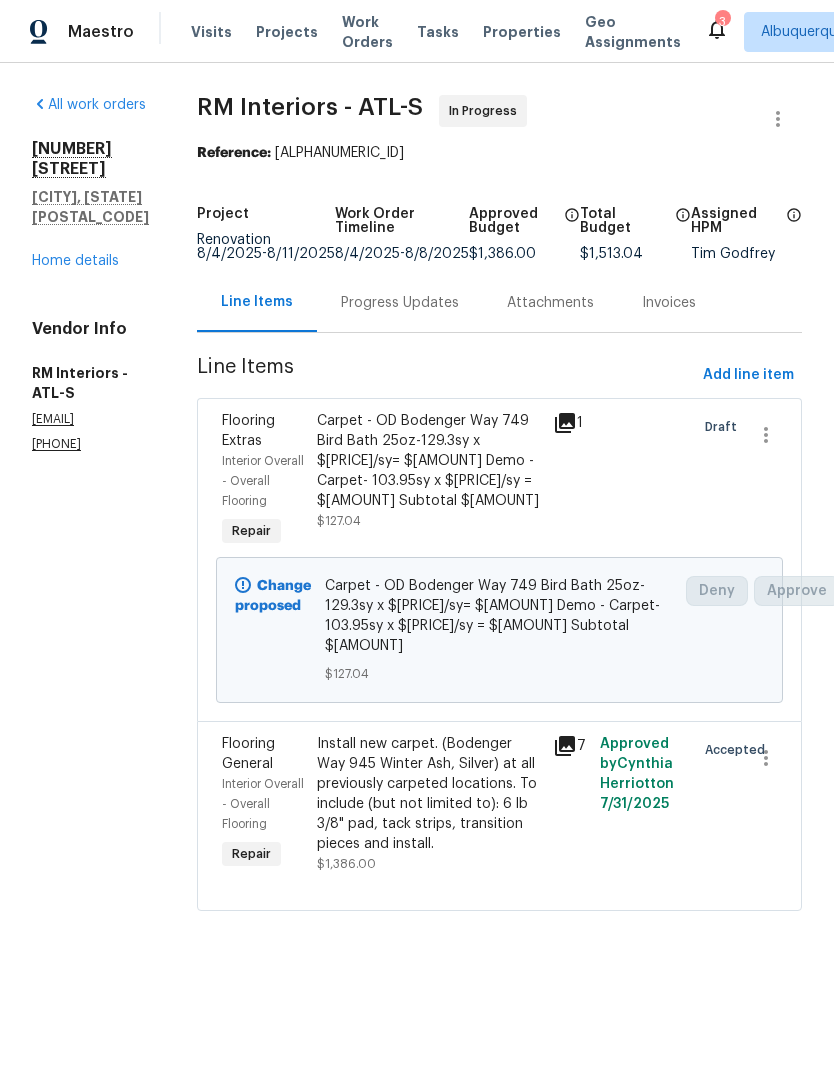 click on "Progress Updates" at bounding box center (400, 302) 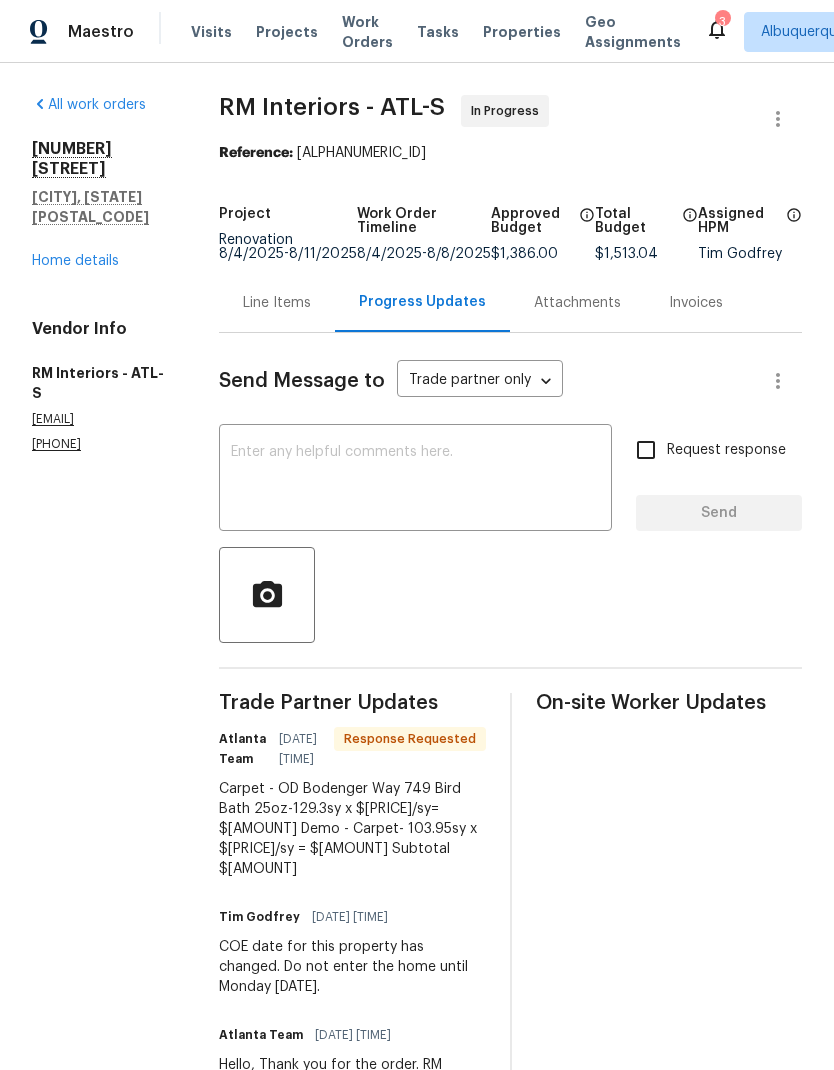 click at bounding box center (415, 480) 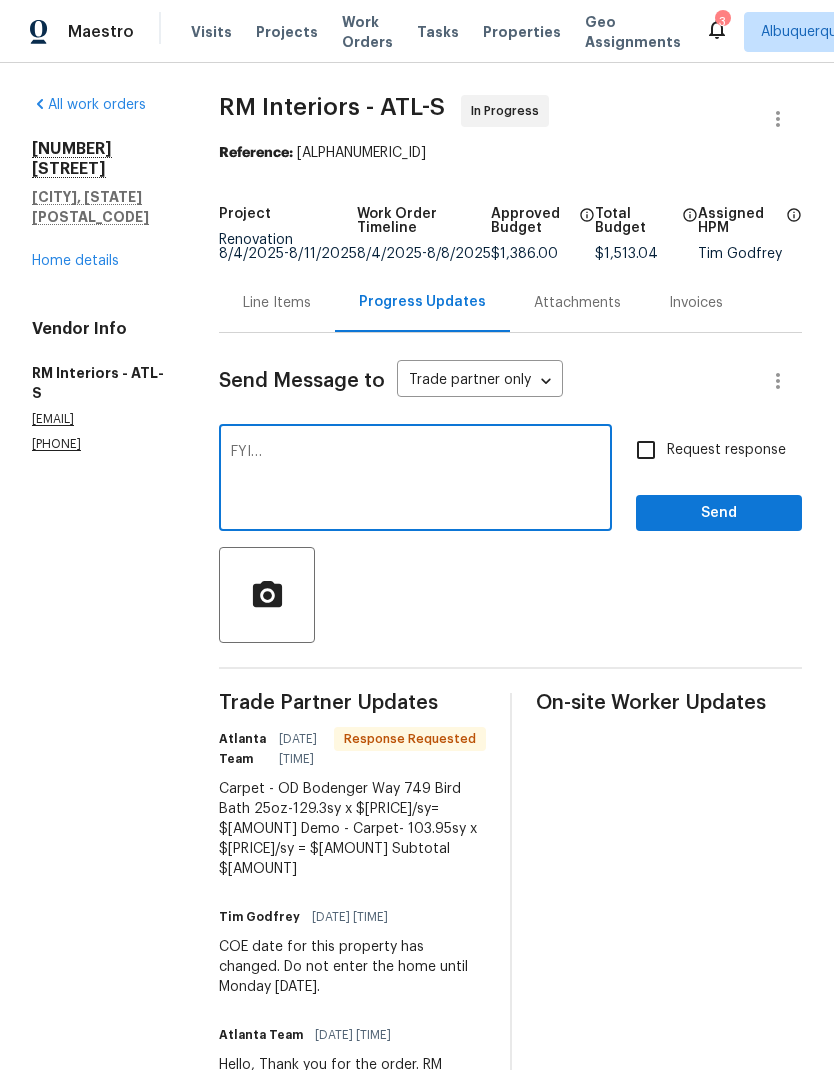 click on "FYI…" at bounding box center [415, 480] 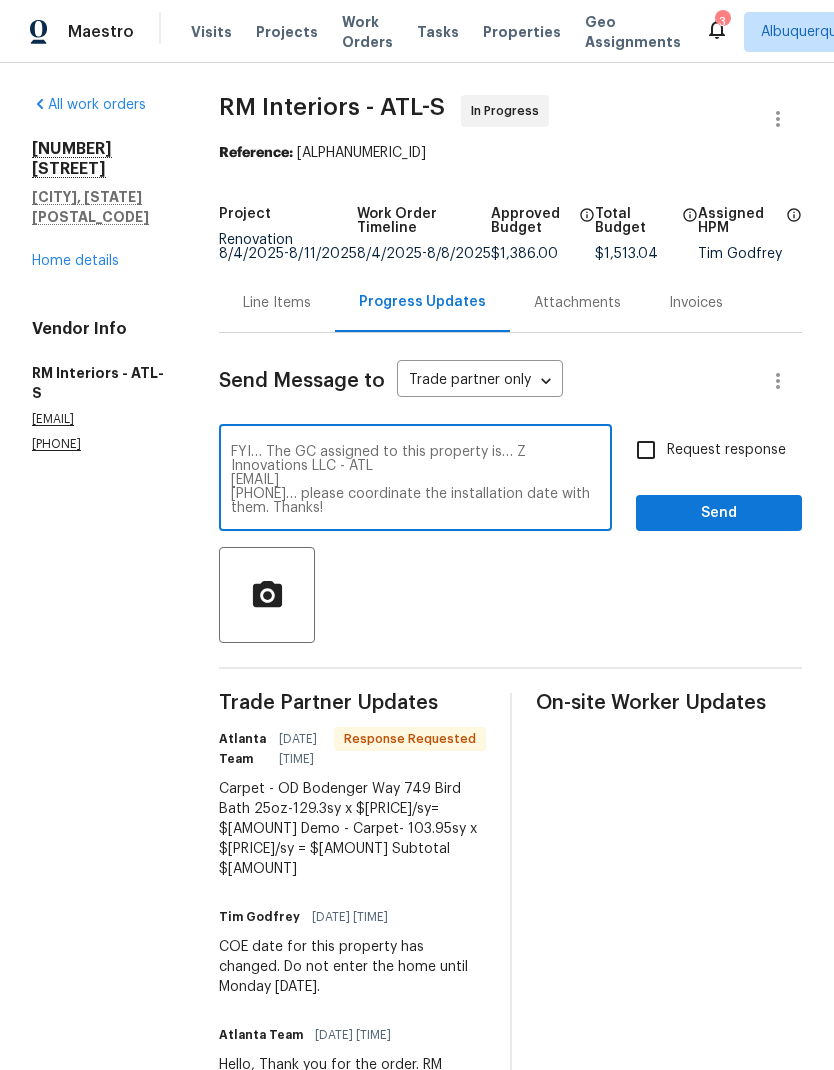 type on "FYI… The GC assigned to this property is… Z Innovations LLC - ATL
reno@zinnovationsga.com
(470) 210-1536… please coordinate the installation date with them. Thanks!" 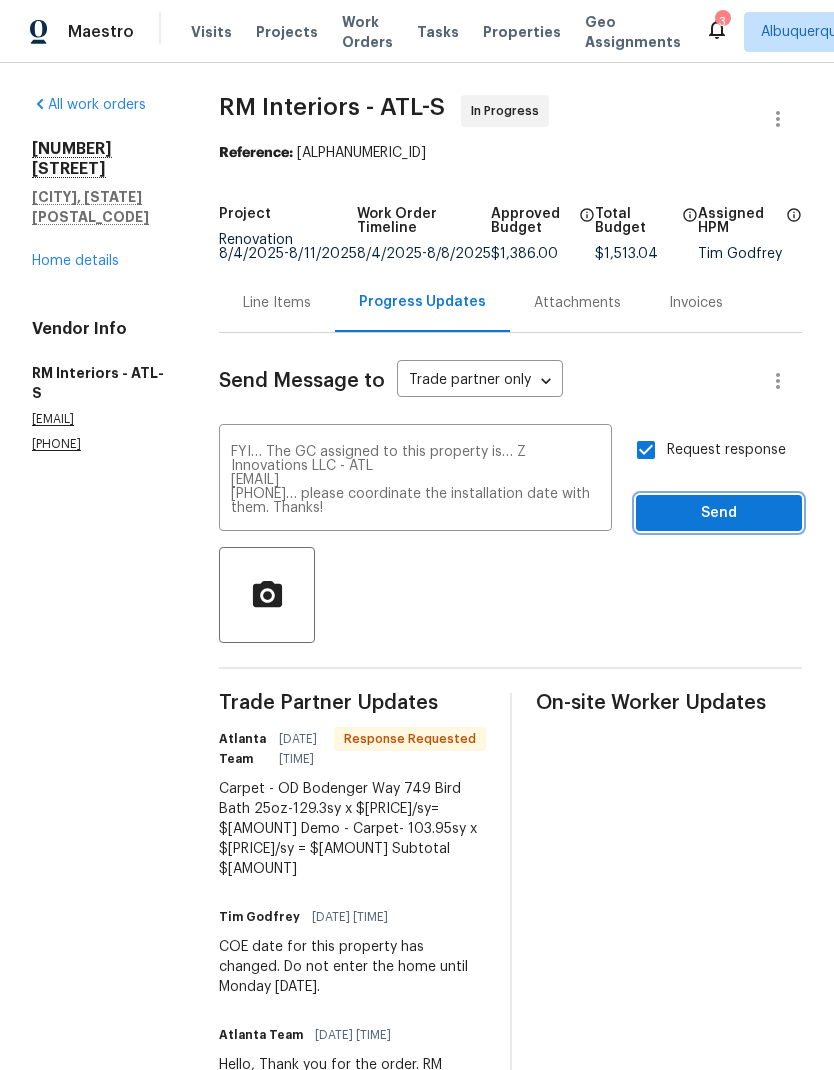 click on "Send" at bounding box center (719, 513) 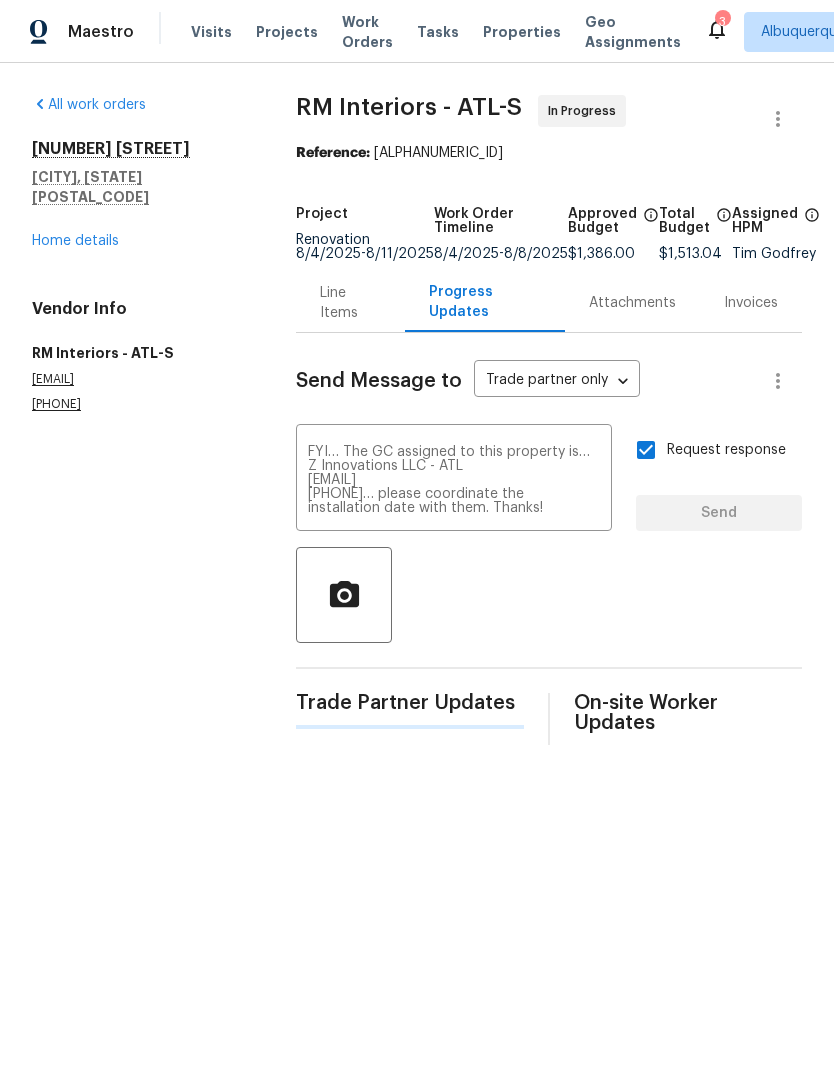 type 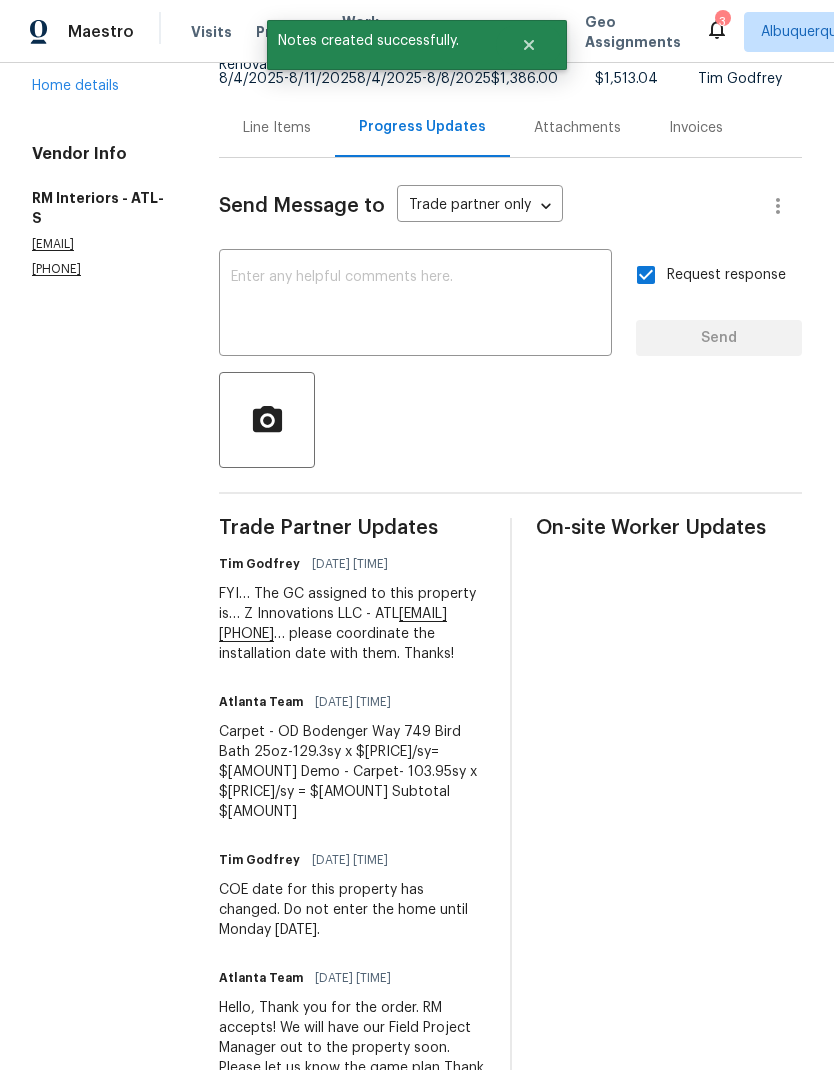 scroll, scrollTop: 174, scrollLeft: 0, axis: vertical 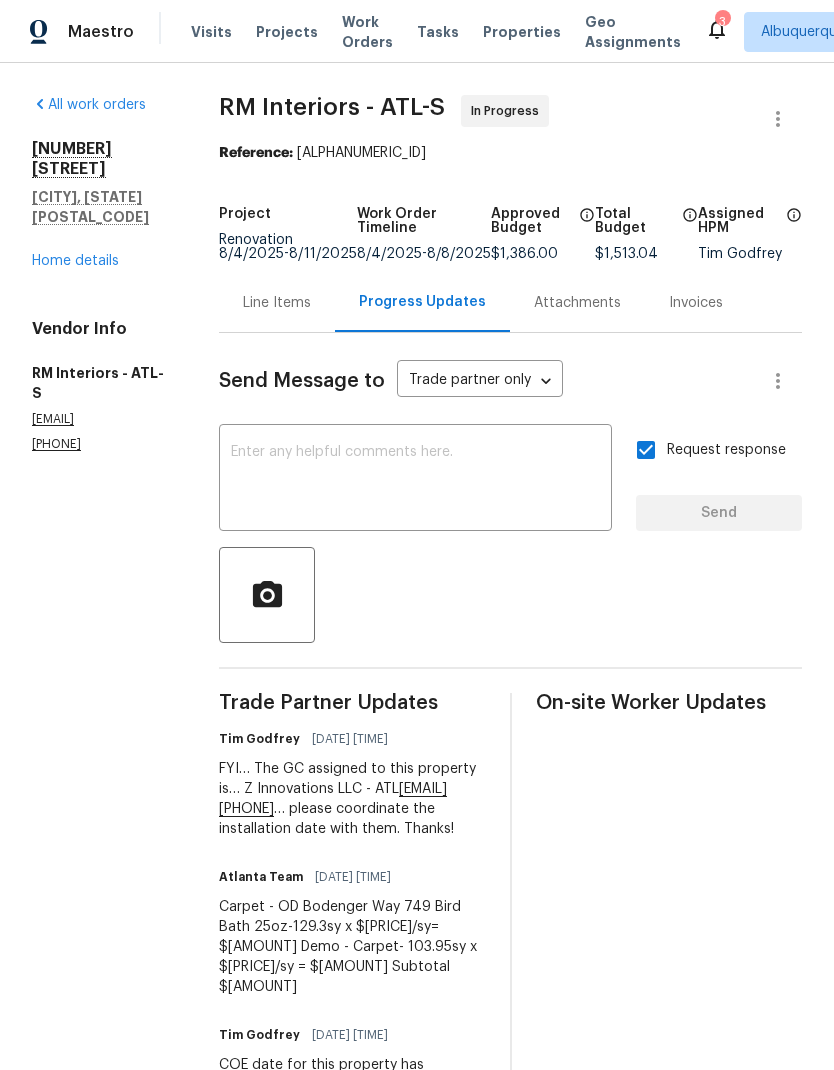 click on "Line Items" at bounding box center [277, 303] 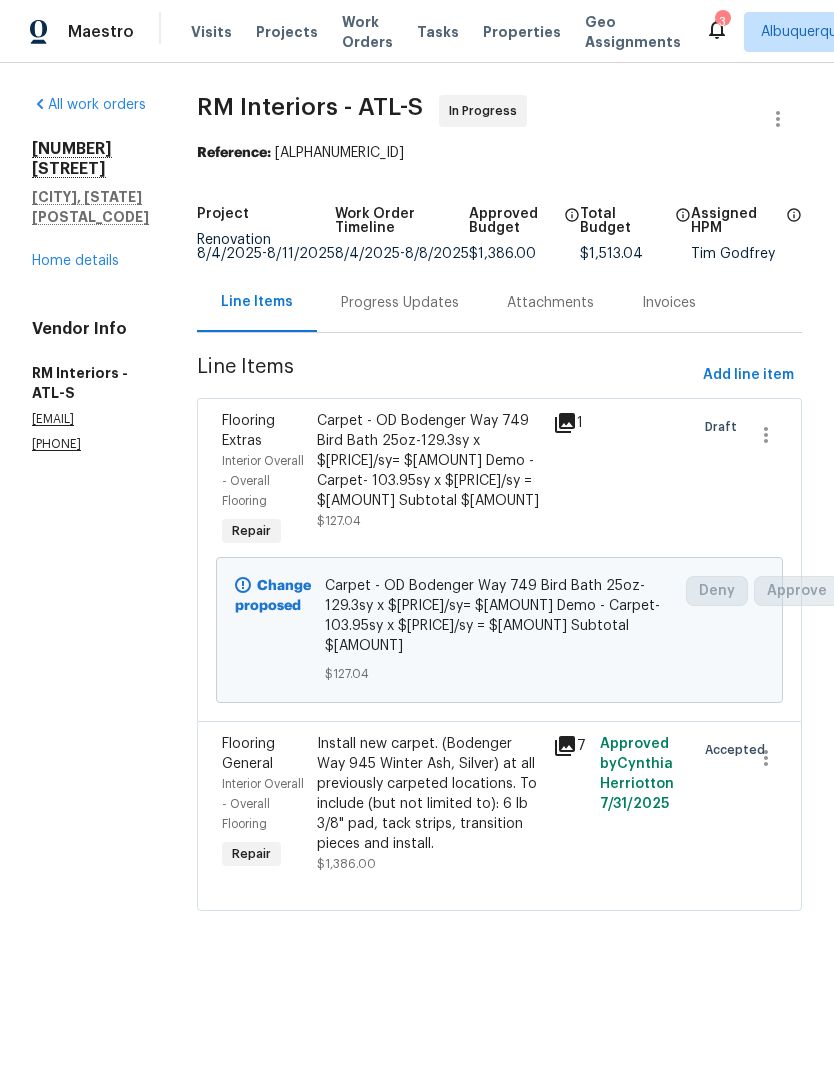 click on "Home details" at bounding box center (75, 261) 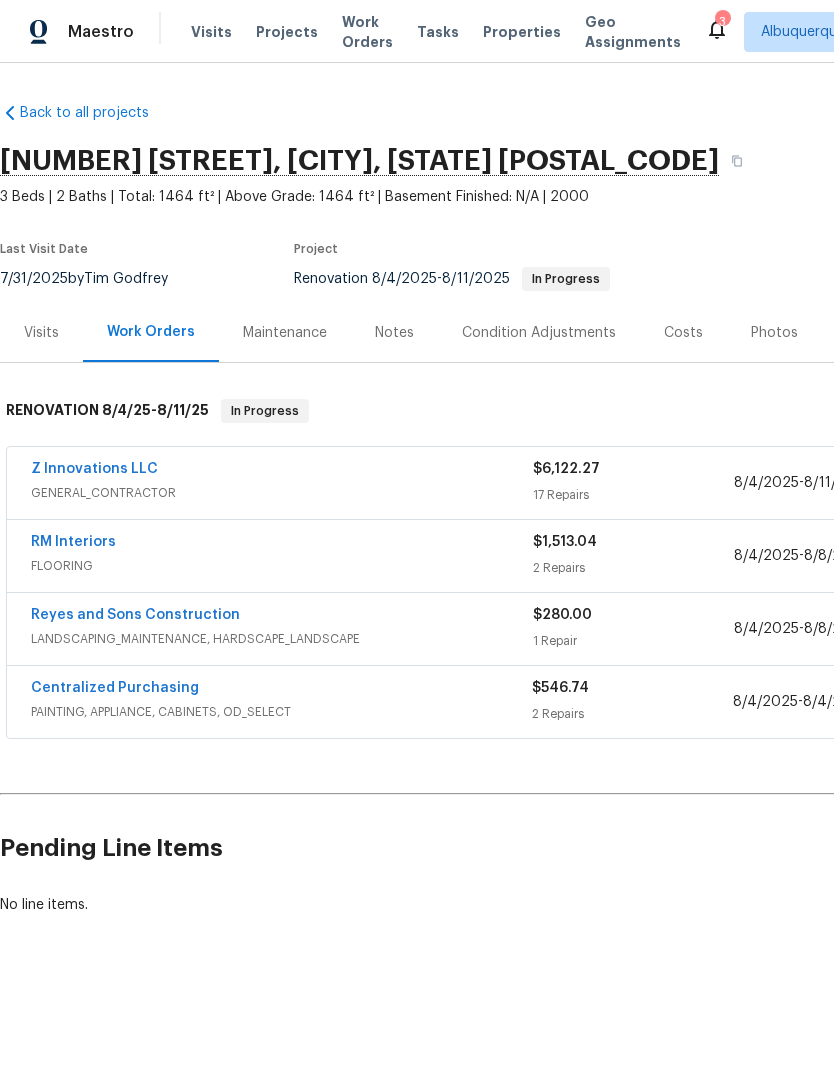 click on "Notes" at bounding box center (394, 333) 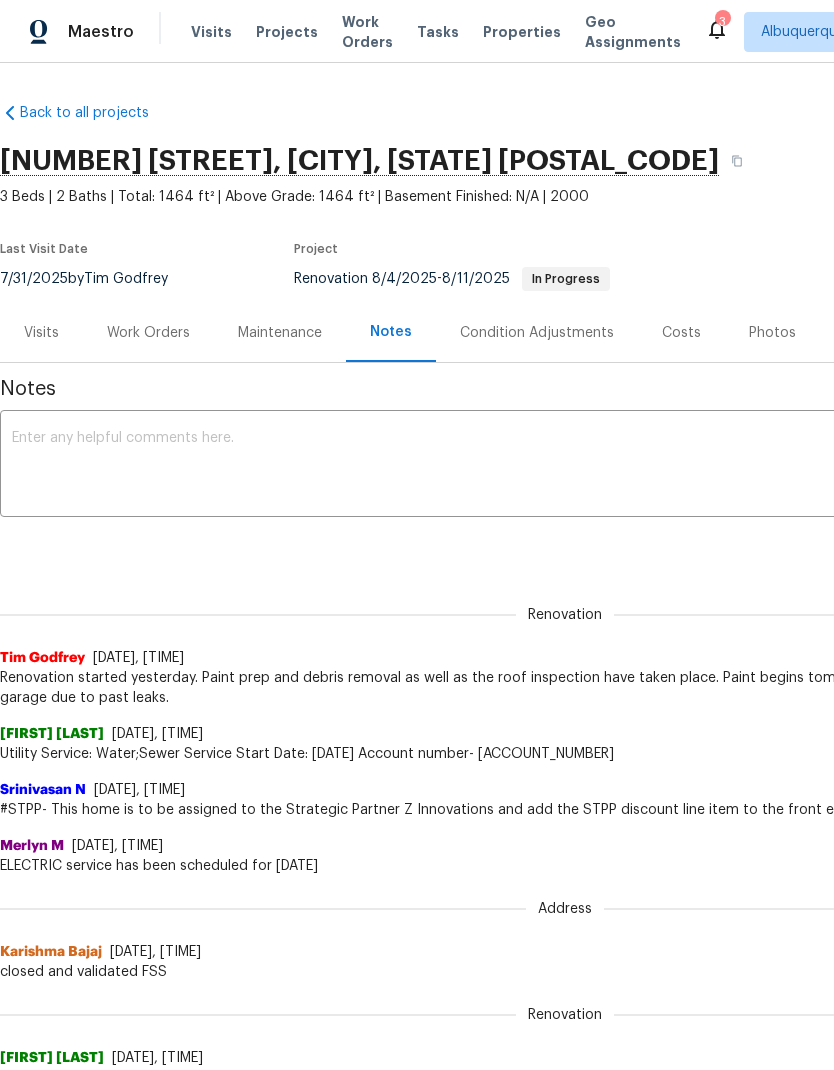 click on "x ​" at bounding box center [565, 466] 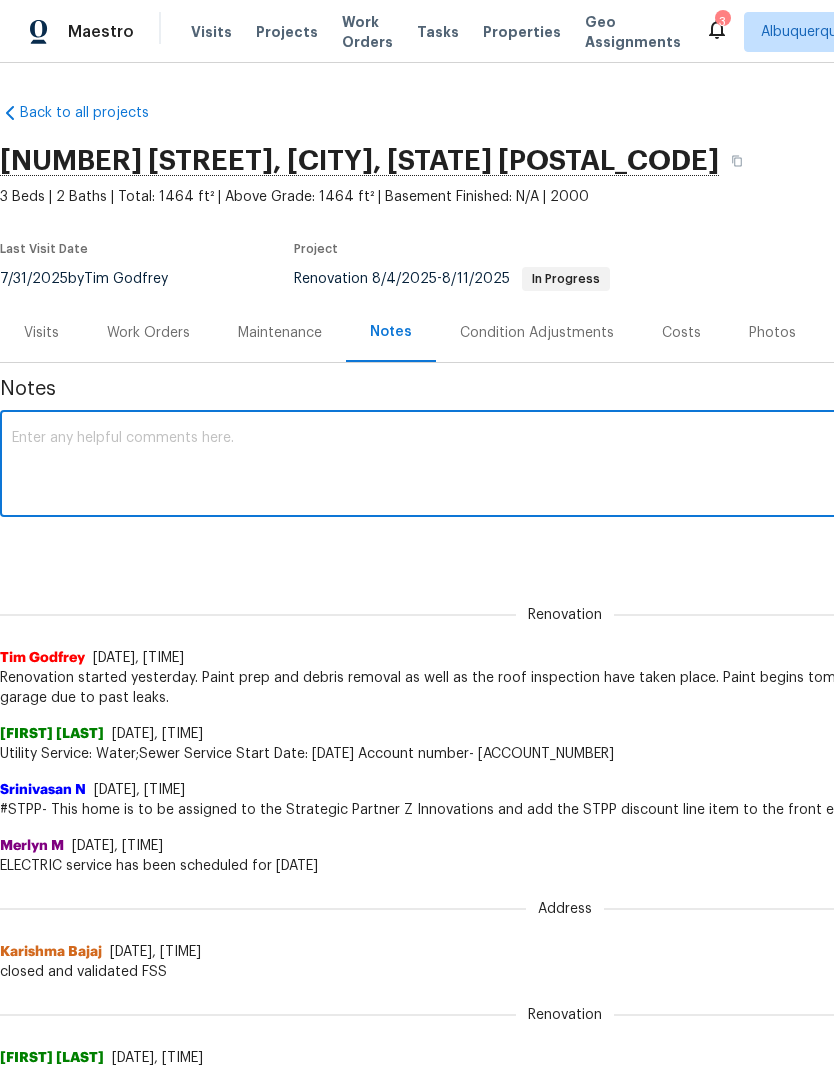 click at bounding box center (565, 466) 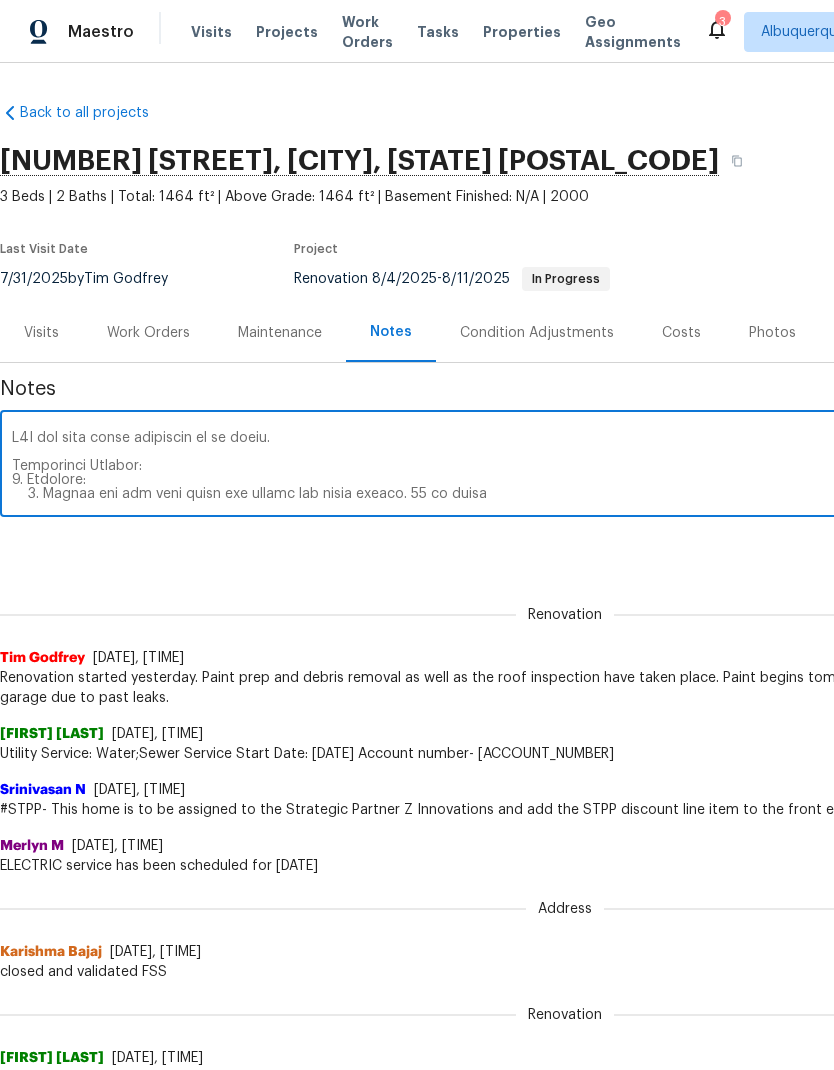 scroll, scrollTop: 812, scrollLeft: 0, axis: vertical 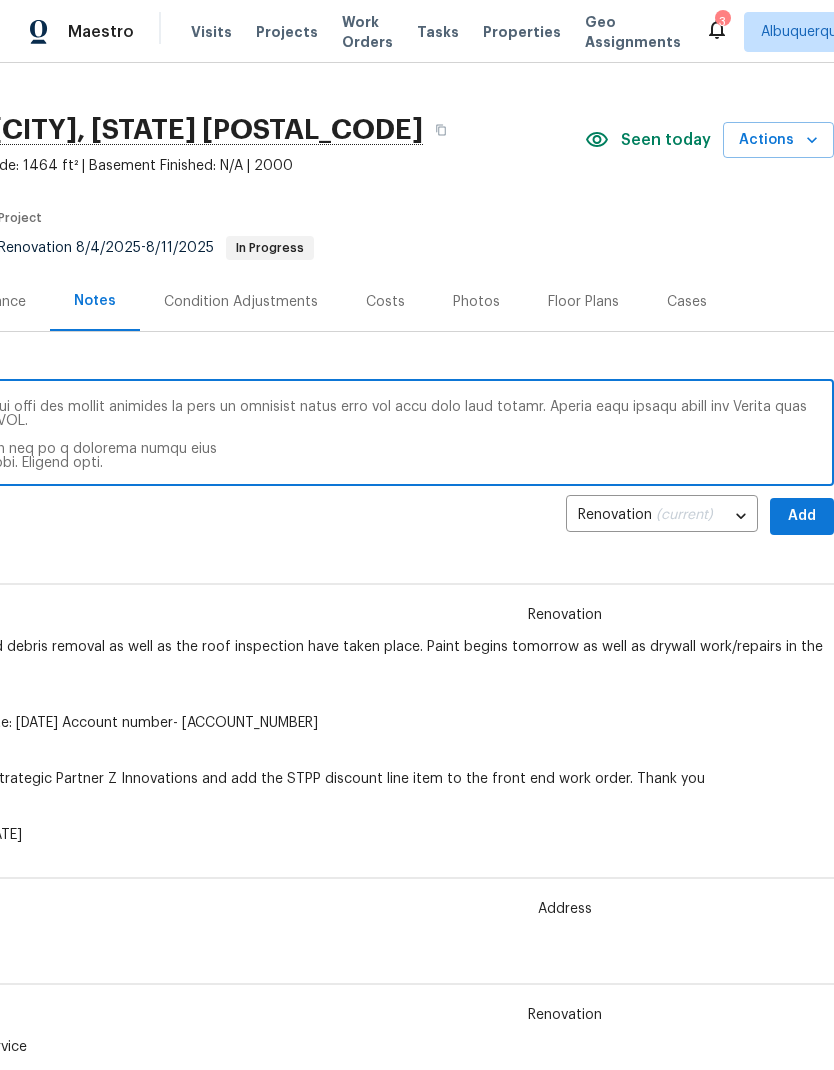 type on "D1W has been fully completed as of today.
Salability Request:
1. Hardware:
1. Change out the gold knobs and hinges for brush nickel. 10 in total
2. Lighting:
1. New brushed nickel flush mounts and vanity lights.
Interior/exterior Debris:
Remove all debris that is in the photos as well as…
1. All existing alarm equipment, and interior and exterior cameras
2. Personal items throughout the inside and outside of home and in cabinets left by the seller. Including all cabinet and drawer liners.
3. All trash on the outside of the home
4. Debris that is in the attic
5. A thorough sweeping of all debris in the garage
6. Removal of all windows treatments, blinds, and hardware left behind
7. Remove All exterior screens on the windows
8. Washer and dryer
Exterior WOs
Landscaping package
1. Prune shrubbery/tree limbs away from the home, driveway.
2. Remove yard debris throughout the yard and from around the home
3. Remove vines, and weed landscape beds around the home
4. Install pine straw and all the fro..." 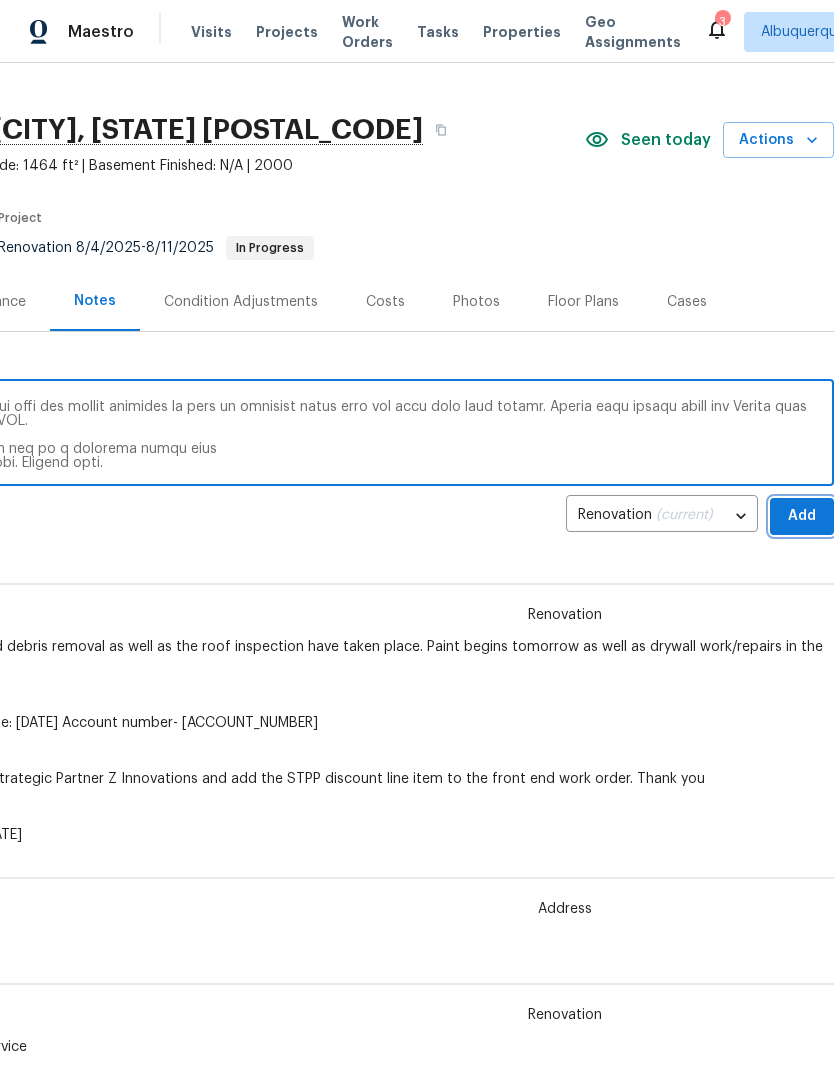 click on "Add" at bounding box center (802, 516) 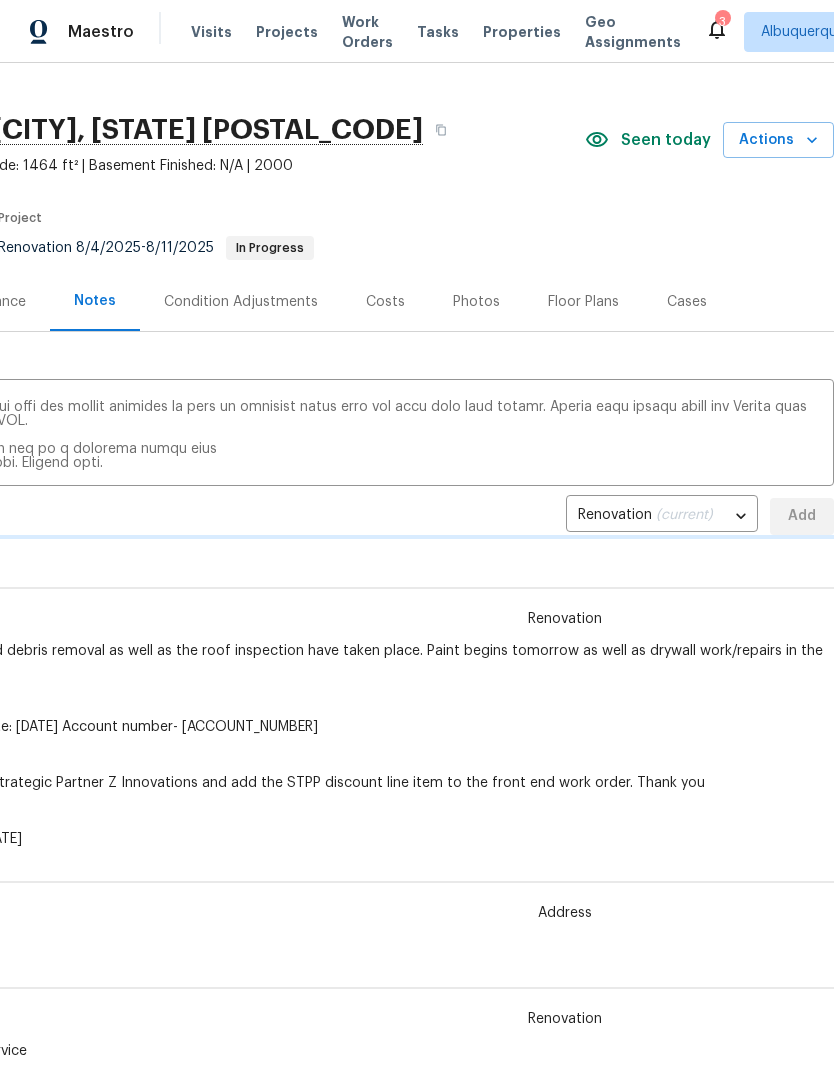 type 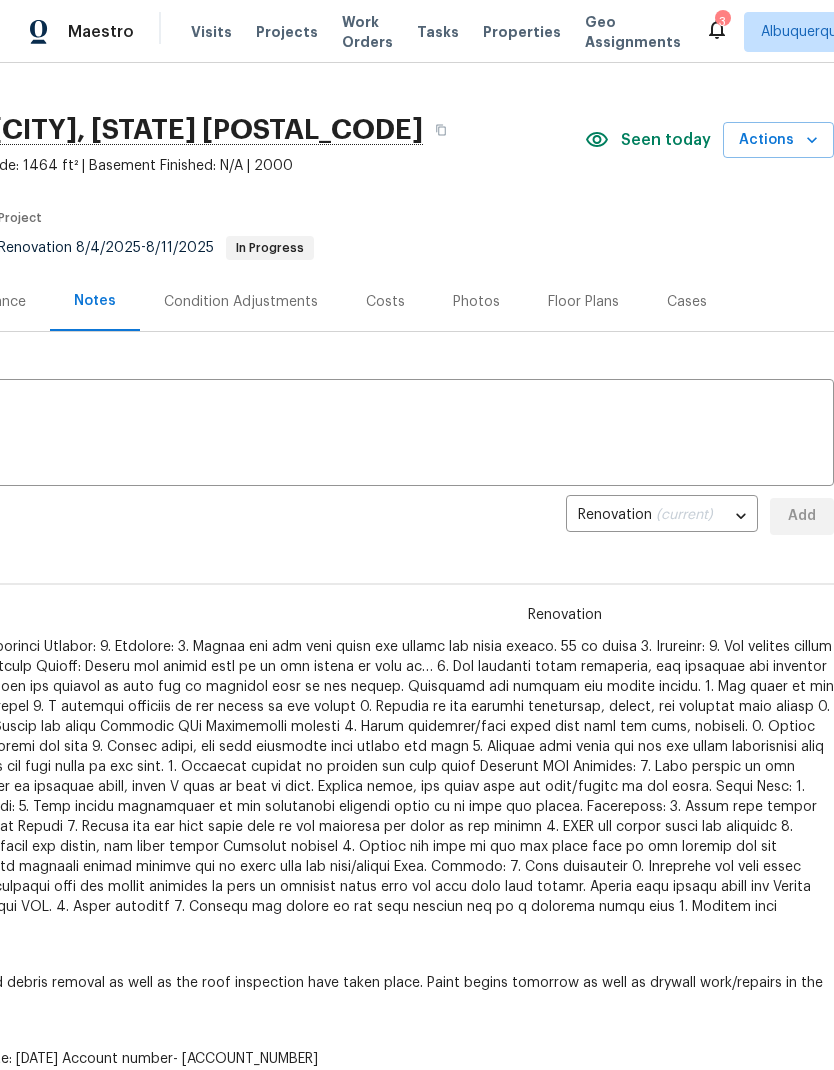scroll, scrollTop: 0, scrollLeft: 0, axis: both 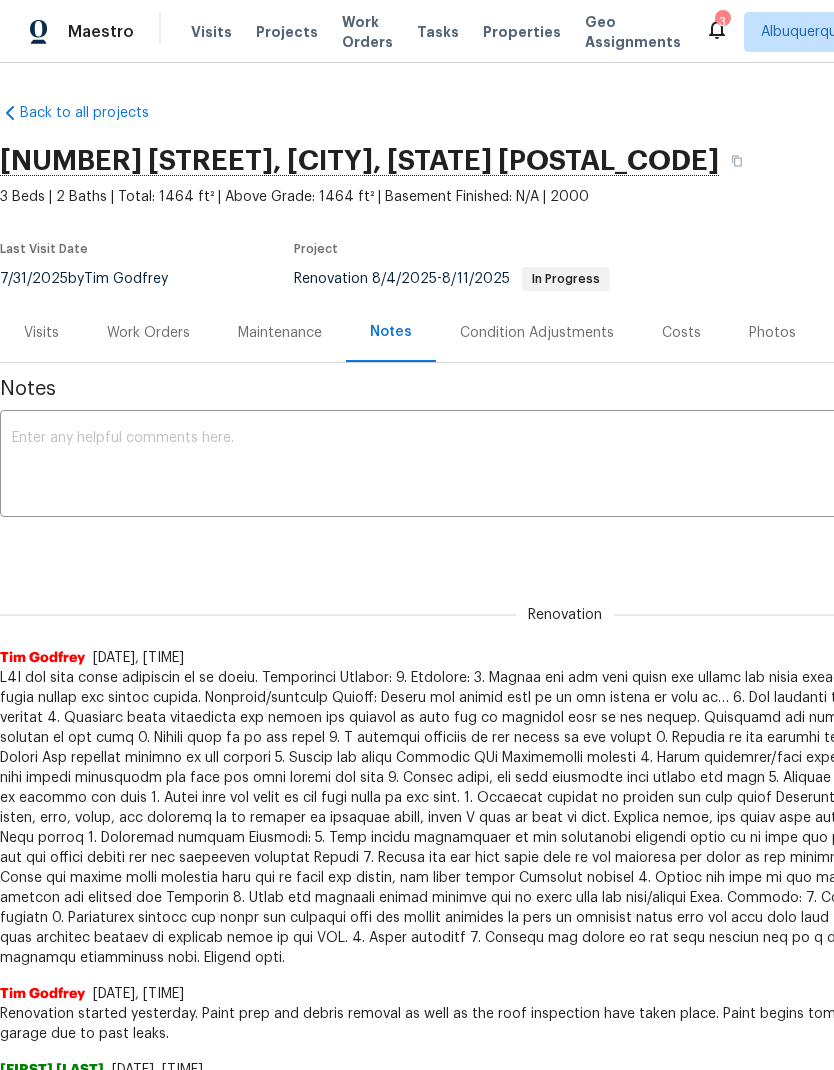 click on "Work Orders" at bounding box center [148, 333] 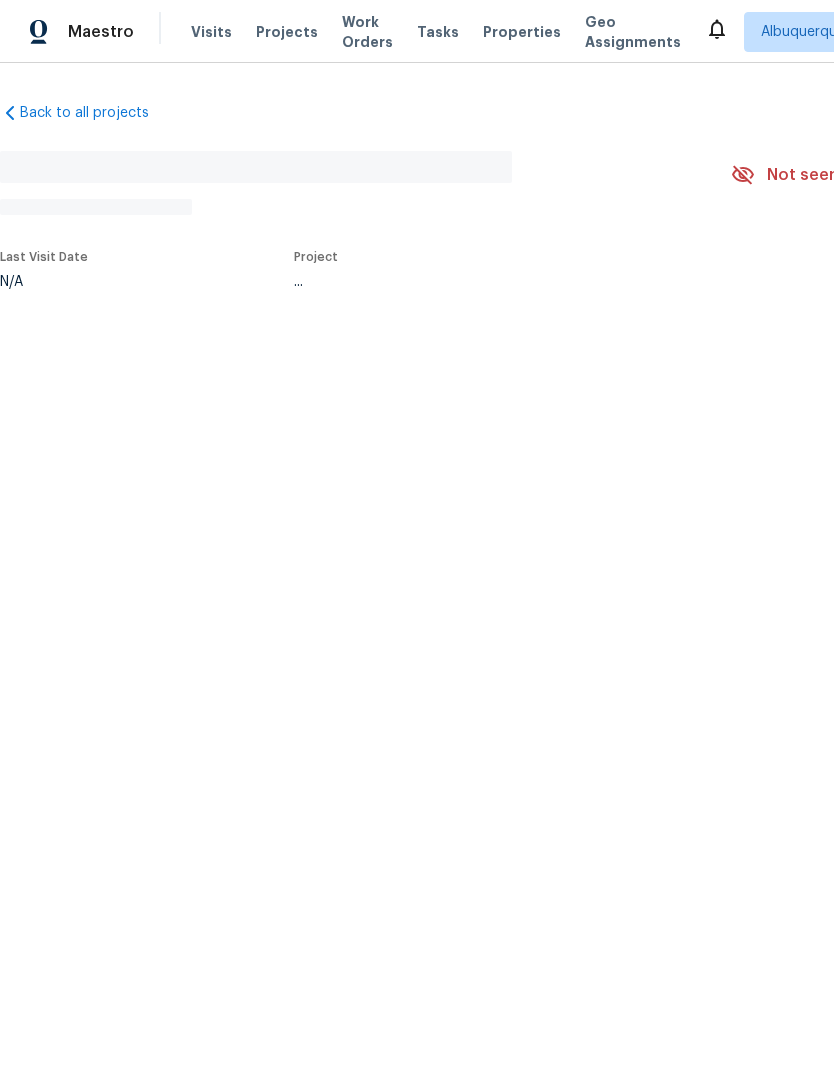 scroll, scrollTop: 0, scrollLeft: 0, axis: both 